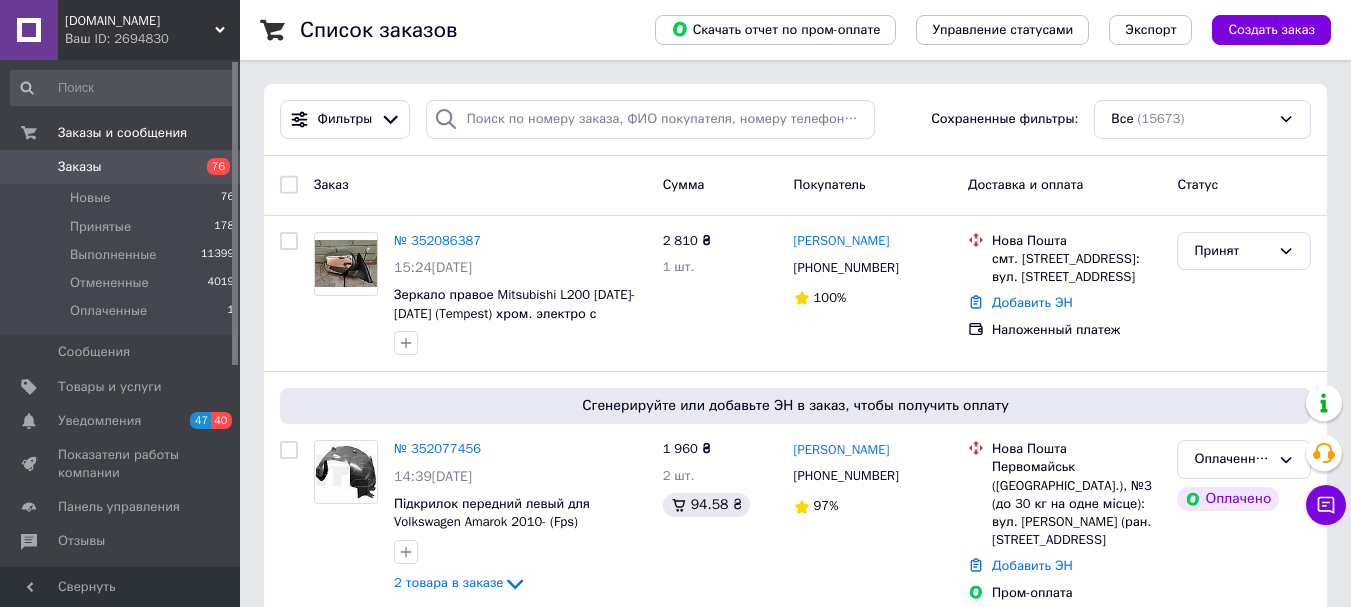 scroll, scrollTop: 0, scrollLeft: 0, axis: both 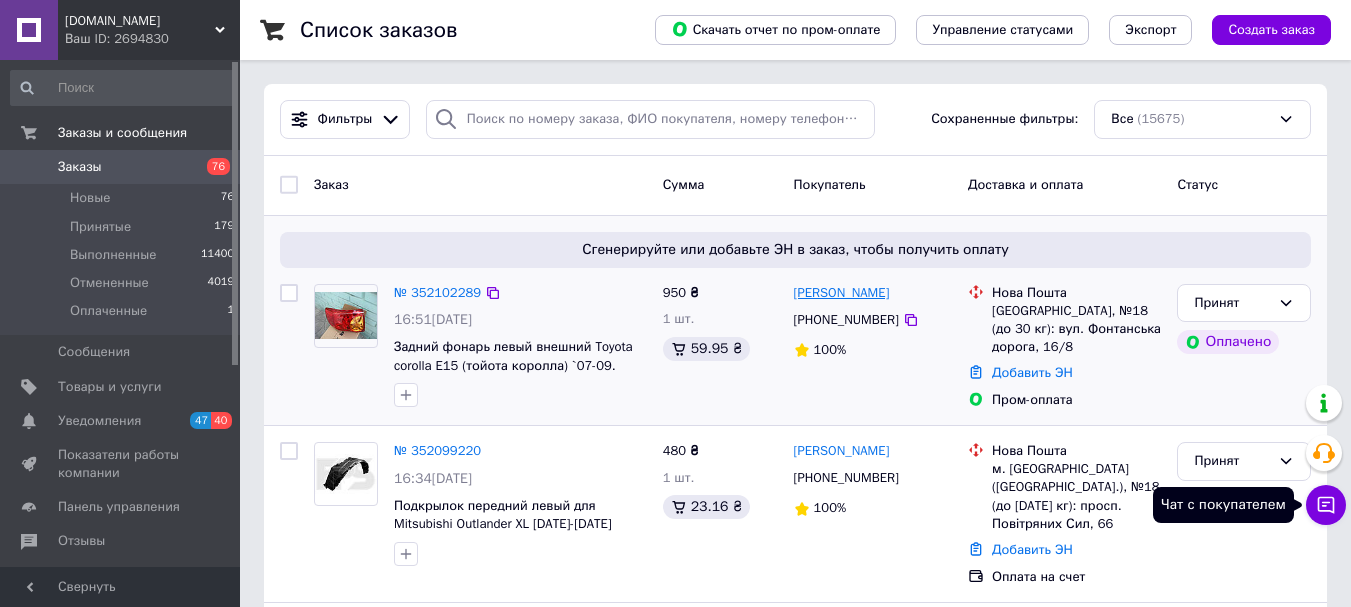click on "Чат с покупателем" at bounding box center (1326, 505) 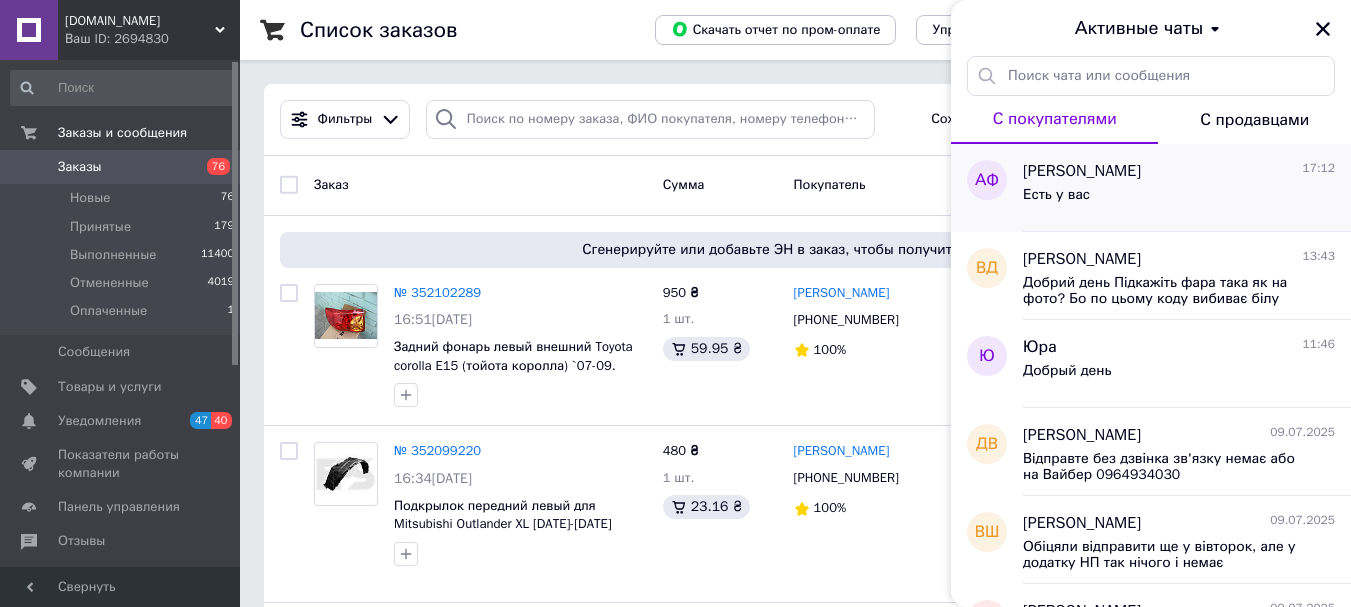 click on "Есть у вас" at bounding box center (1179, 199) 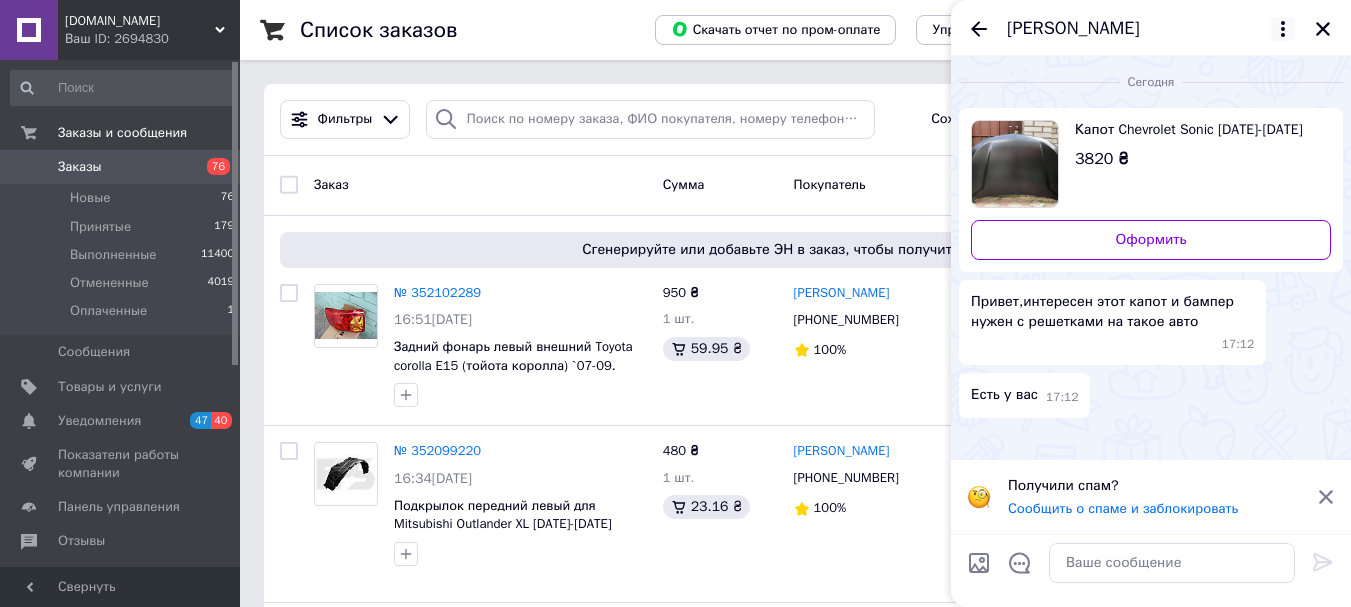 click 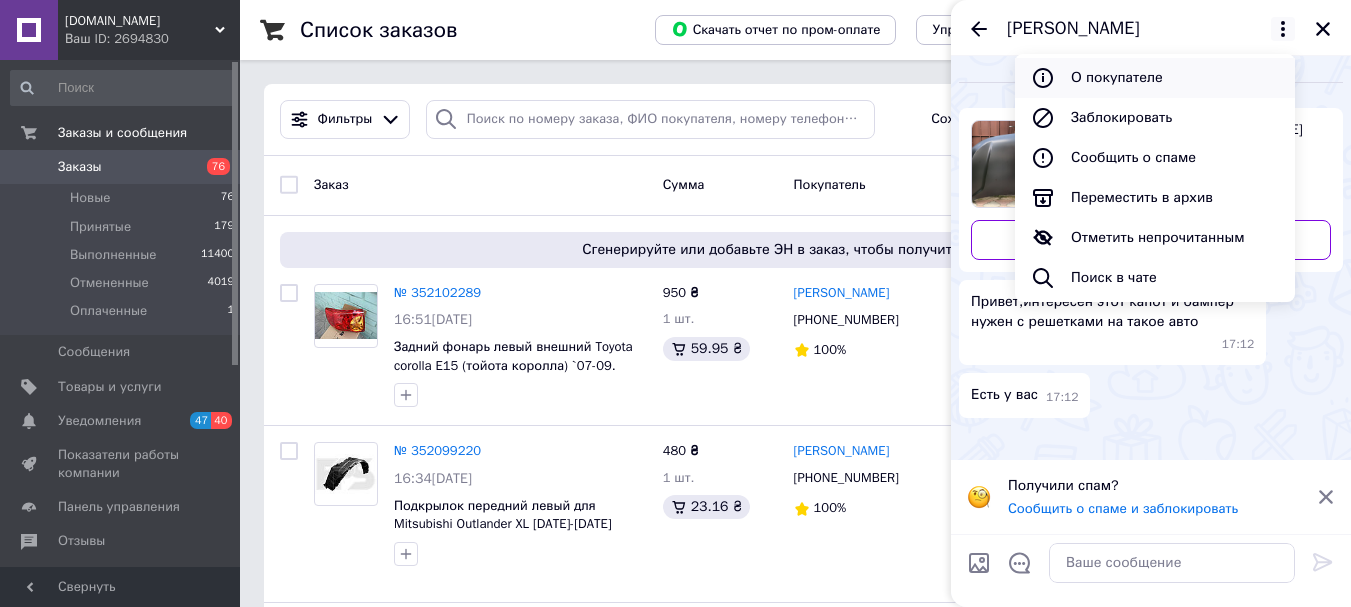 click on "О покупателе" at bounding box center (1155, 78) 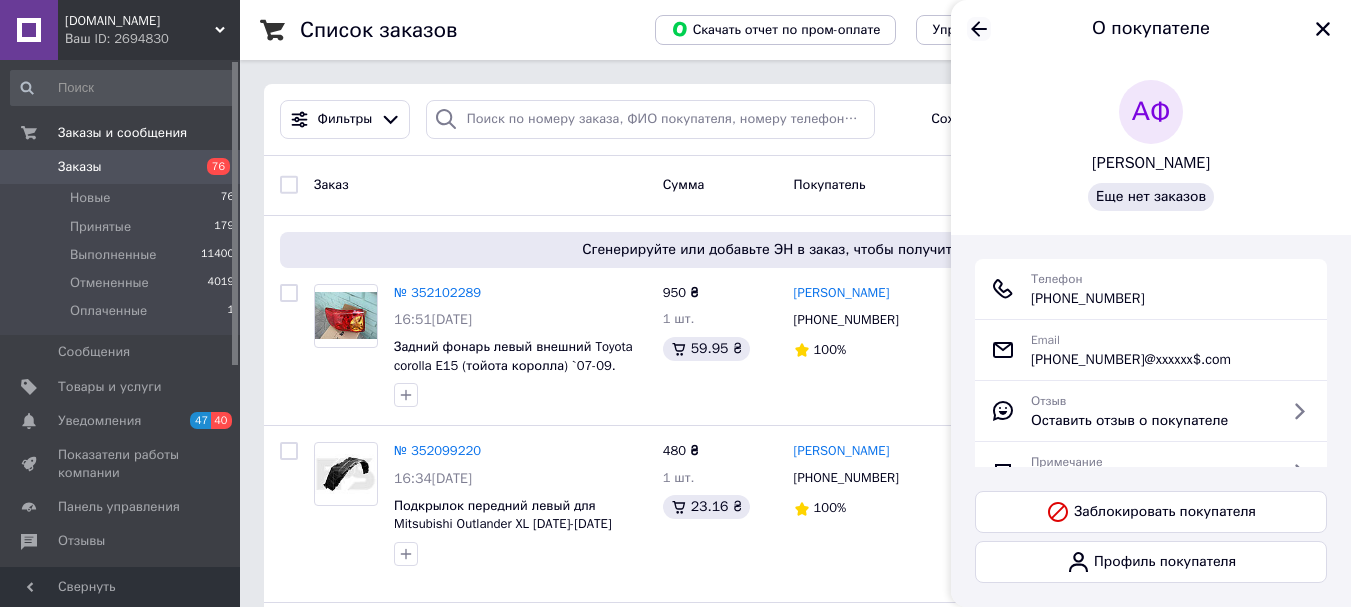 click 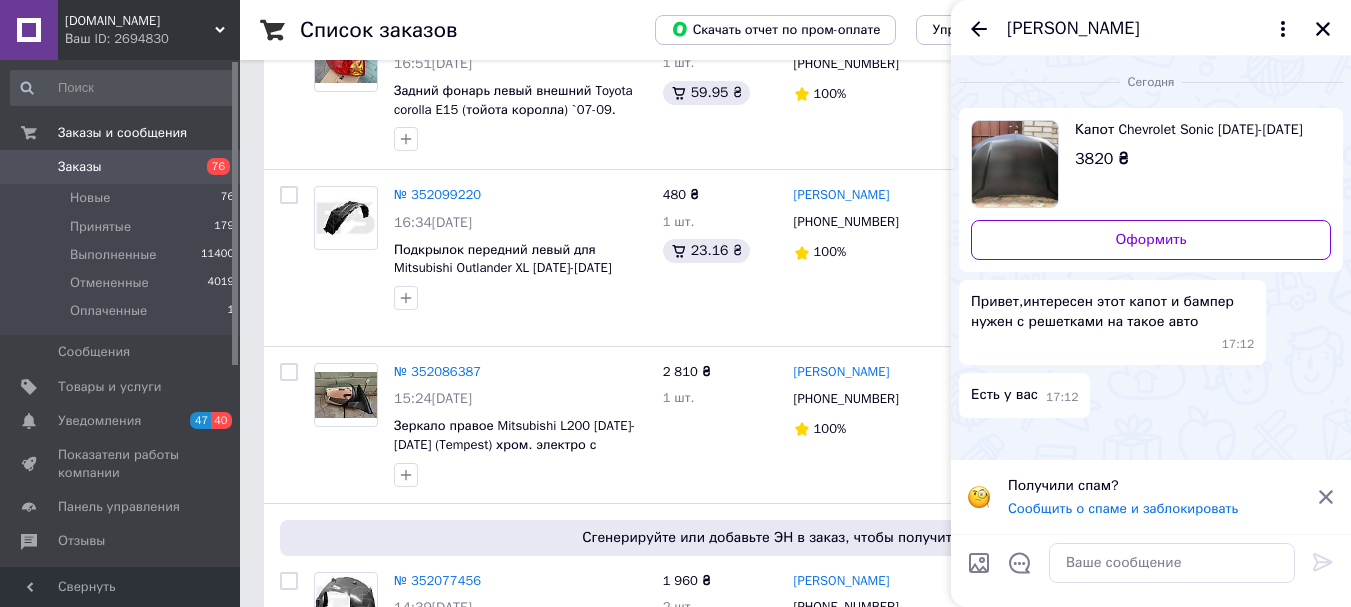 scroll, scrollTop: 300, scrollLeft: 0, axis: vertical 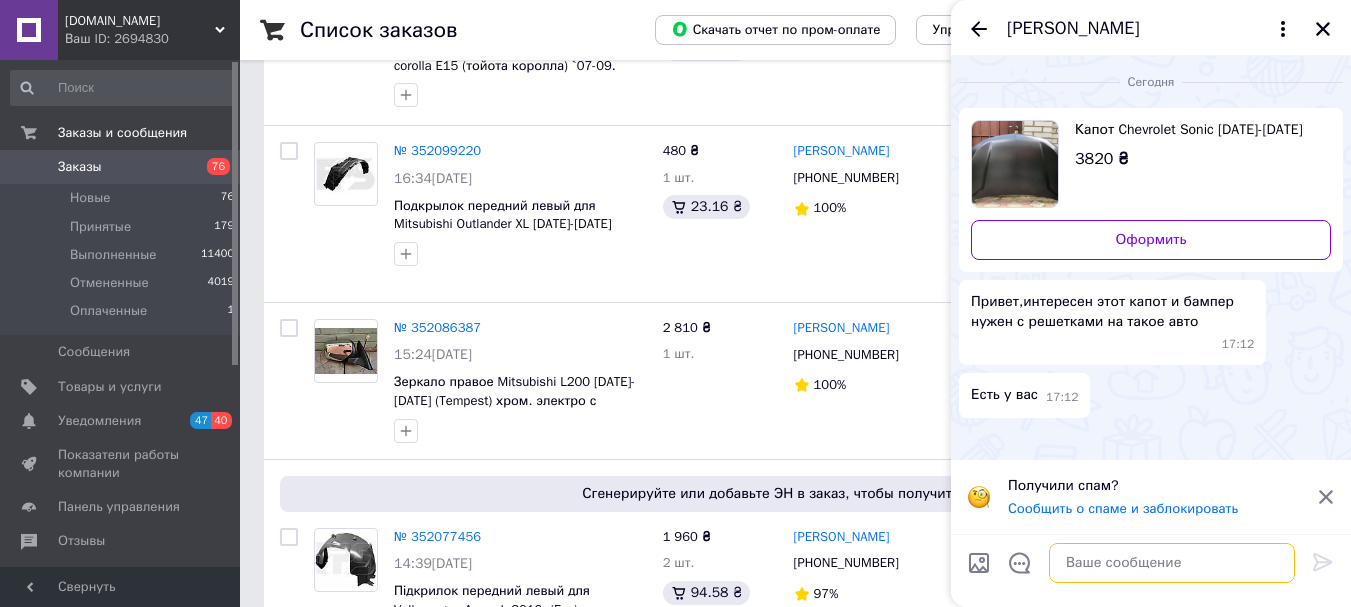click at bounding box center [1172, 563] 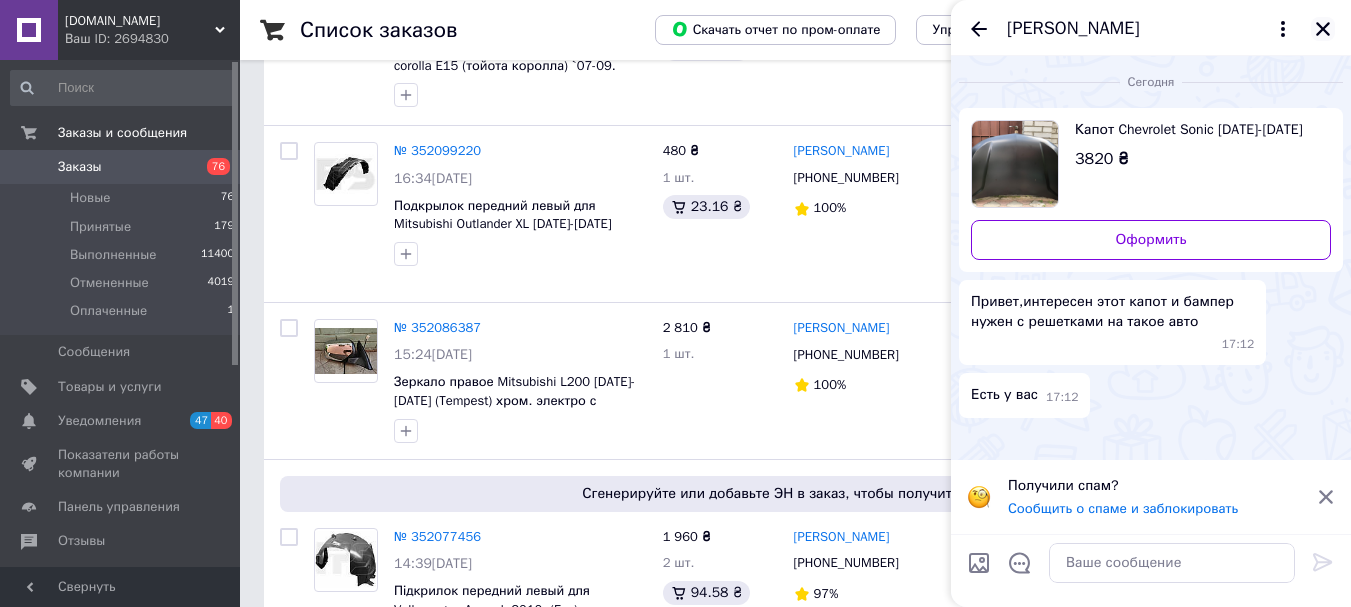 click 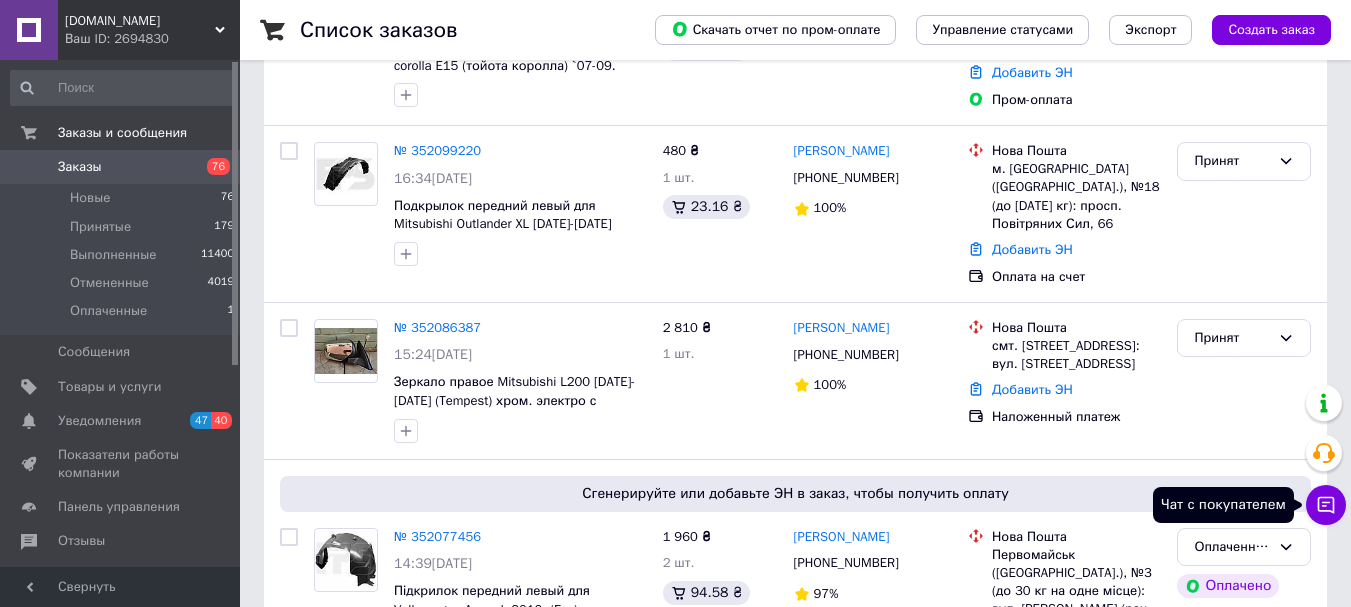 click 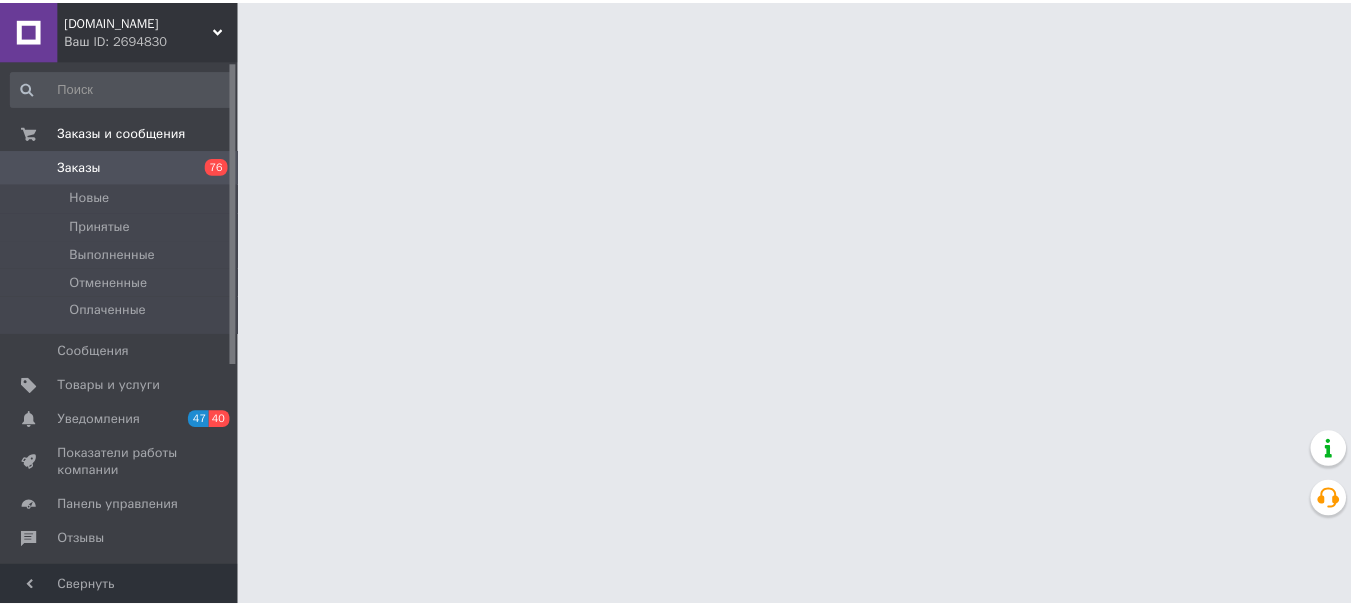 scroll, scrollTop: 0, scrollLeft: 0, axis: both 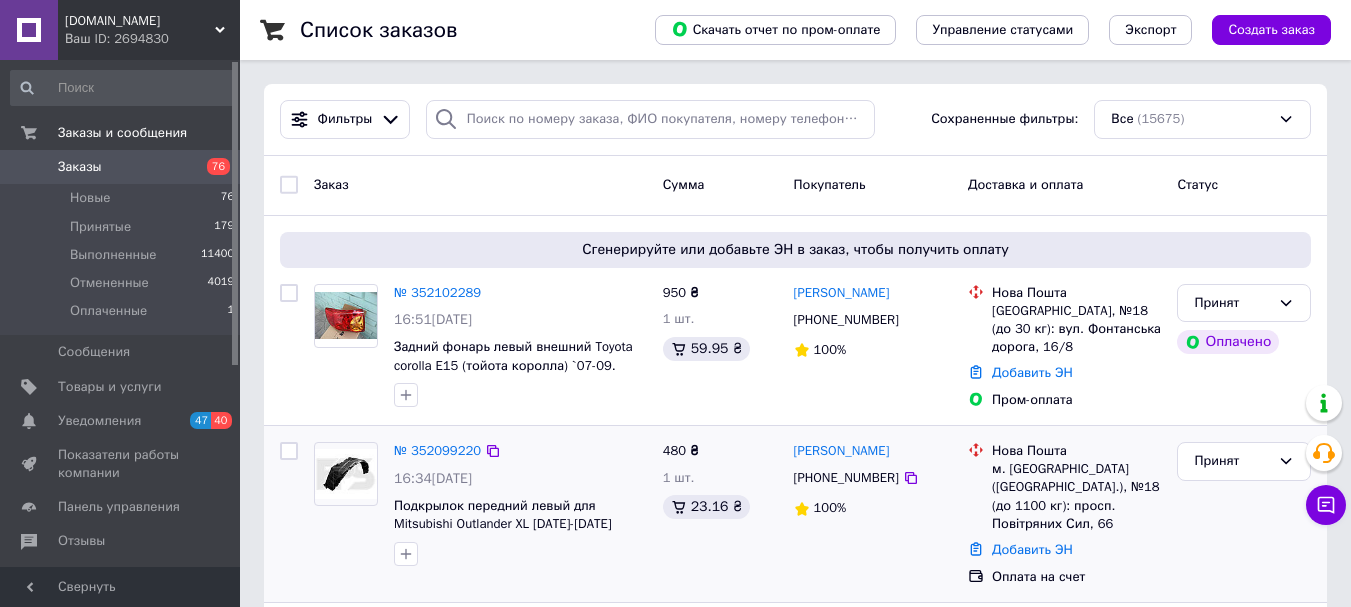 click 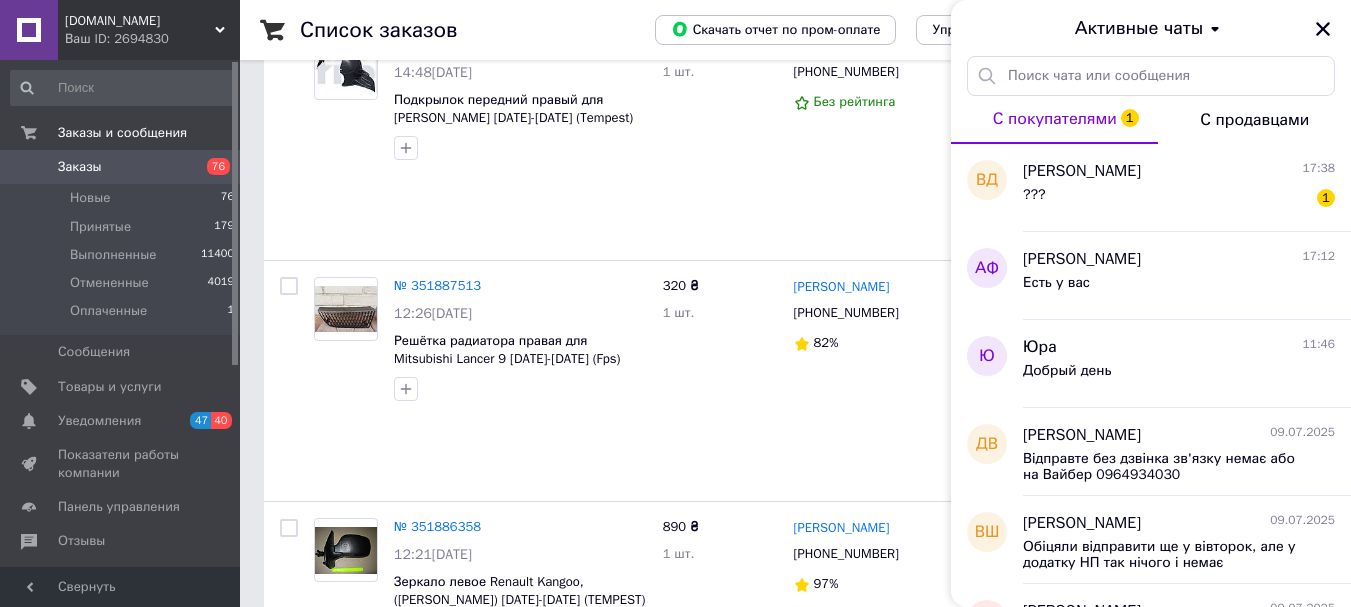 scroll, scrollTop: 5400, scrollLeft: 0, axis: vertical 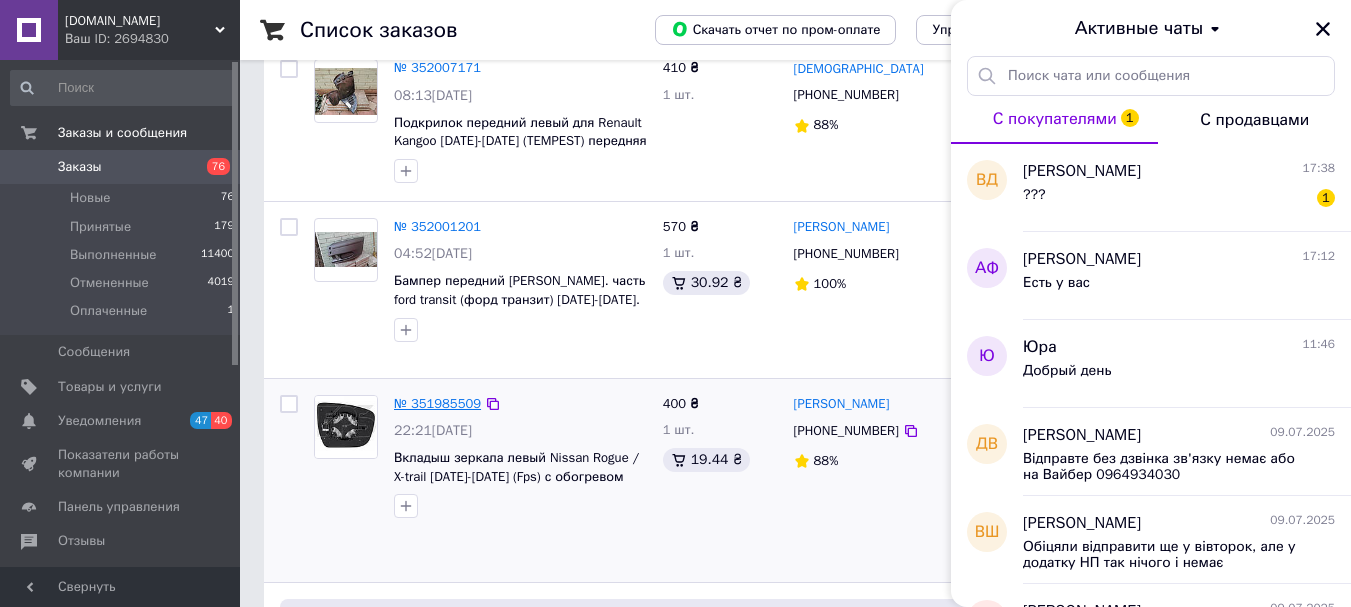 click on "№ 351985509" at bounding box center (437, 403) 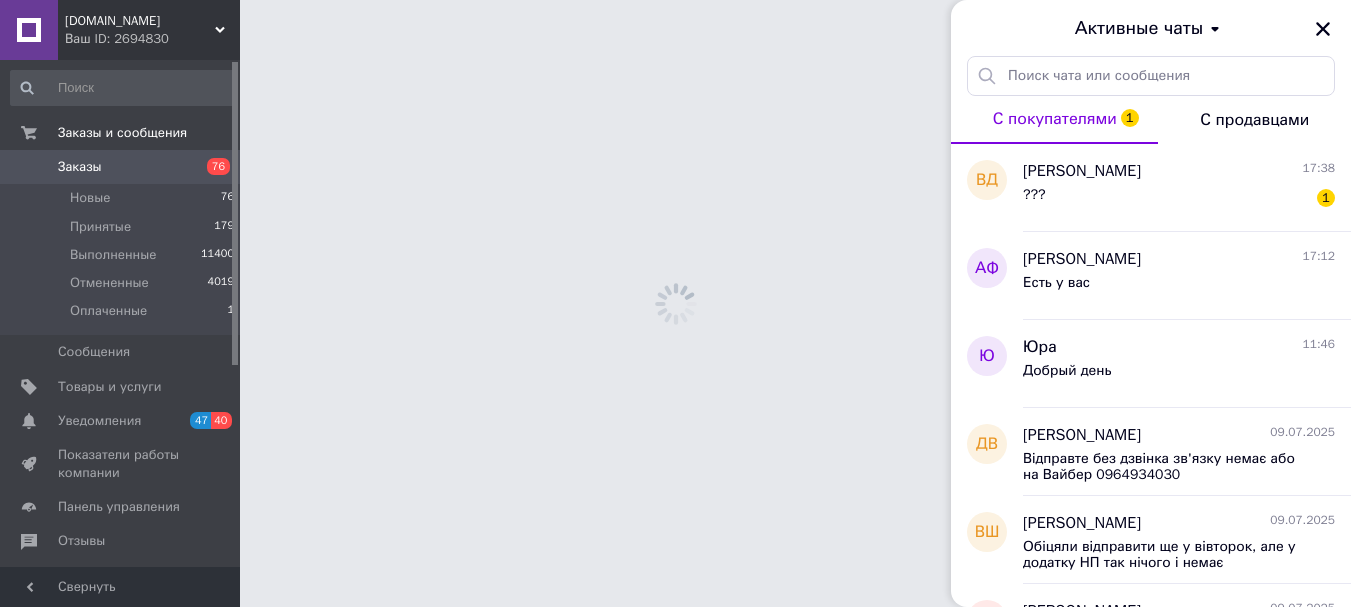 scroll, scrollTop: 0, scrollLeft: 0, axis: both 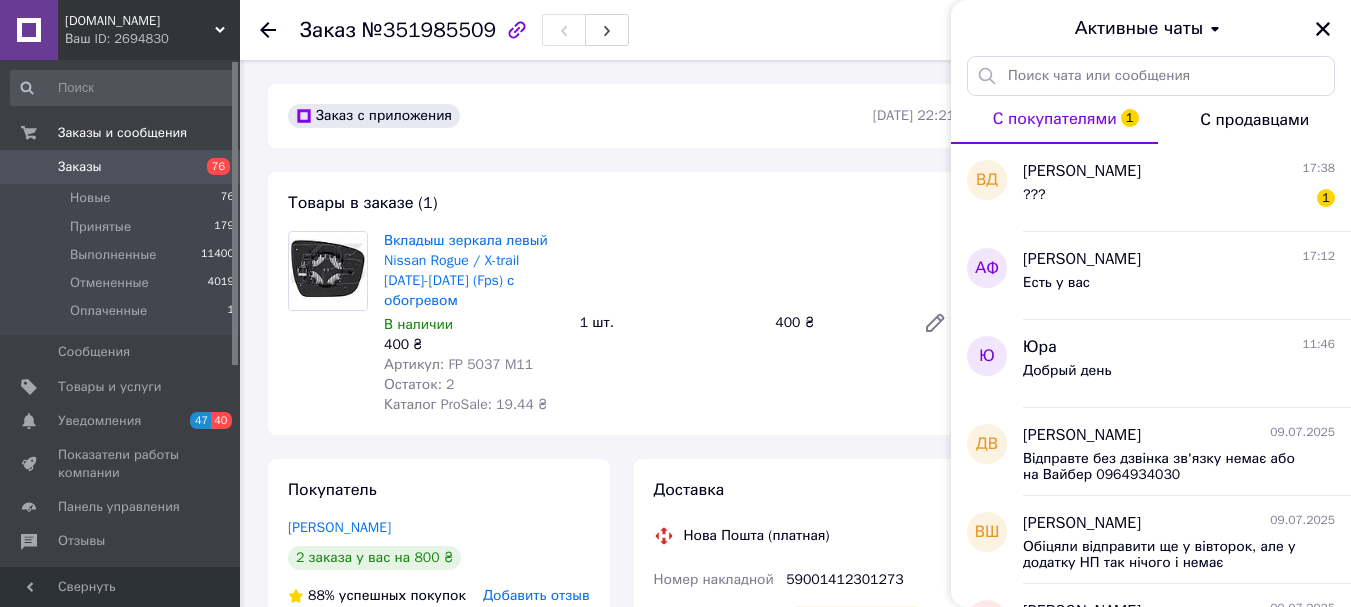 click on "Артикул: FP 5037 M11" at bounding box center (458, 364) 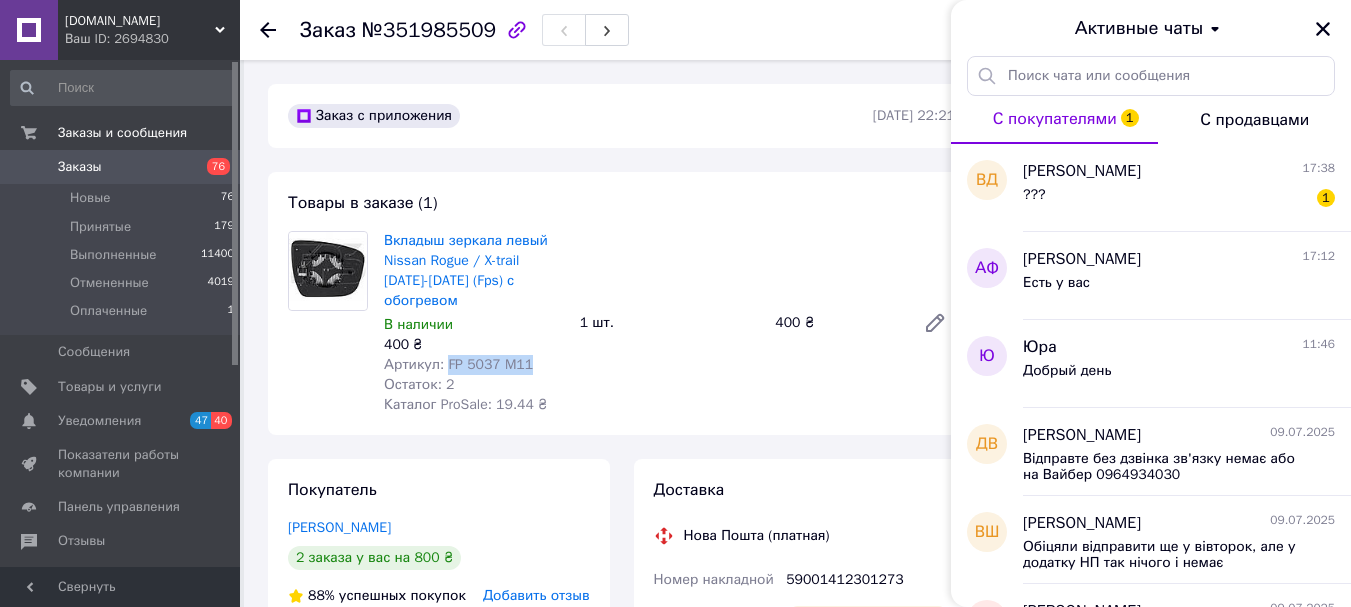drag, startPoint x: 447, startPoint y: 344, endPoint x: 529, endPoint y: 349, distance: 82.1523 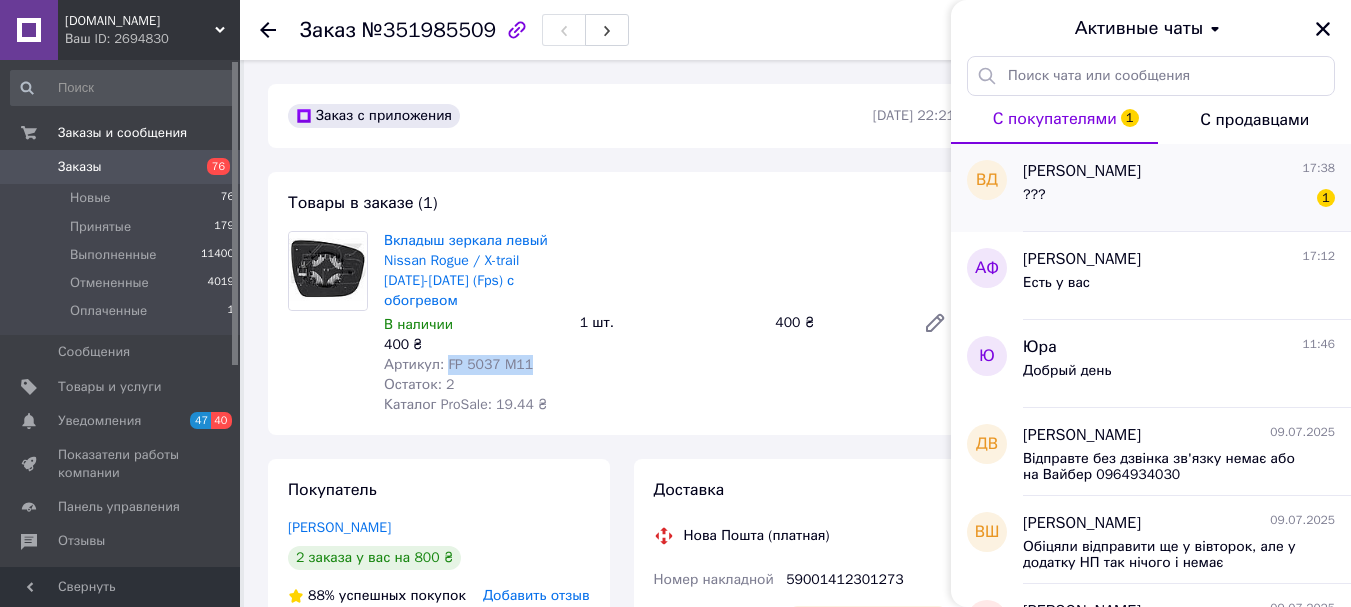 click on "??? 1" at bounding box center (1179, 199) 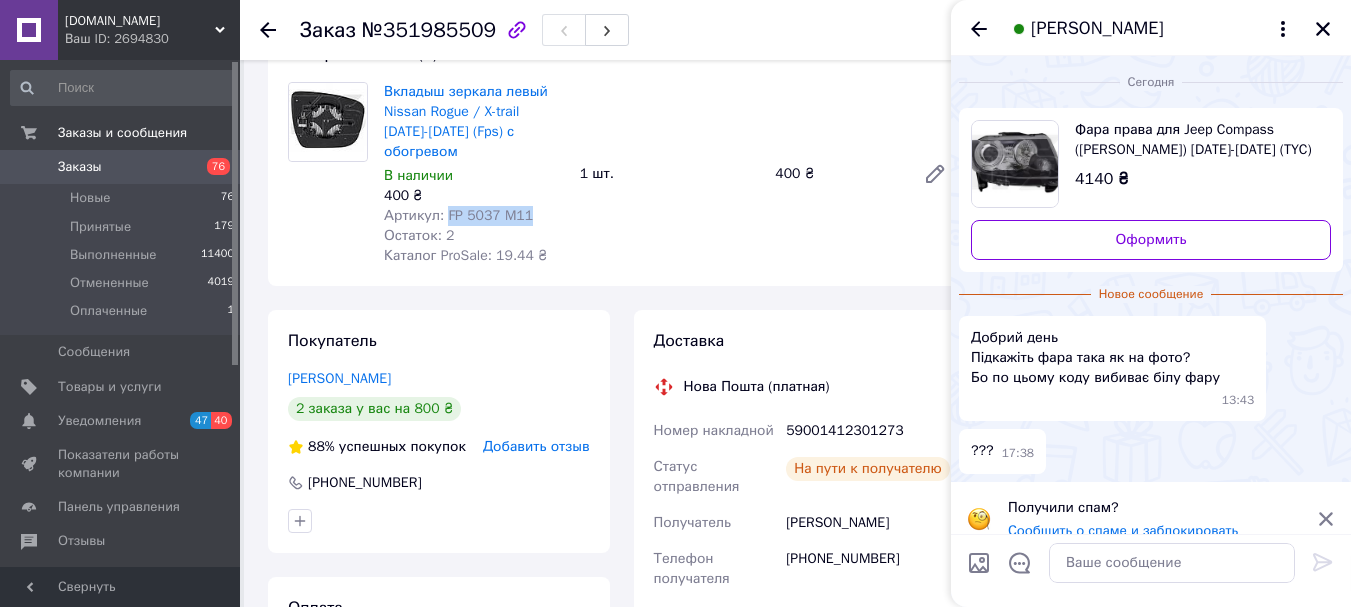 scroll, scrollTop: 200, scrollLeft: 0, axis: vertical 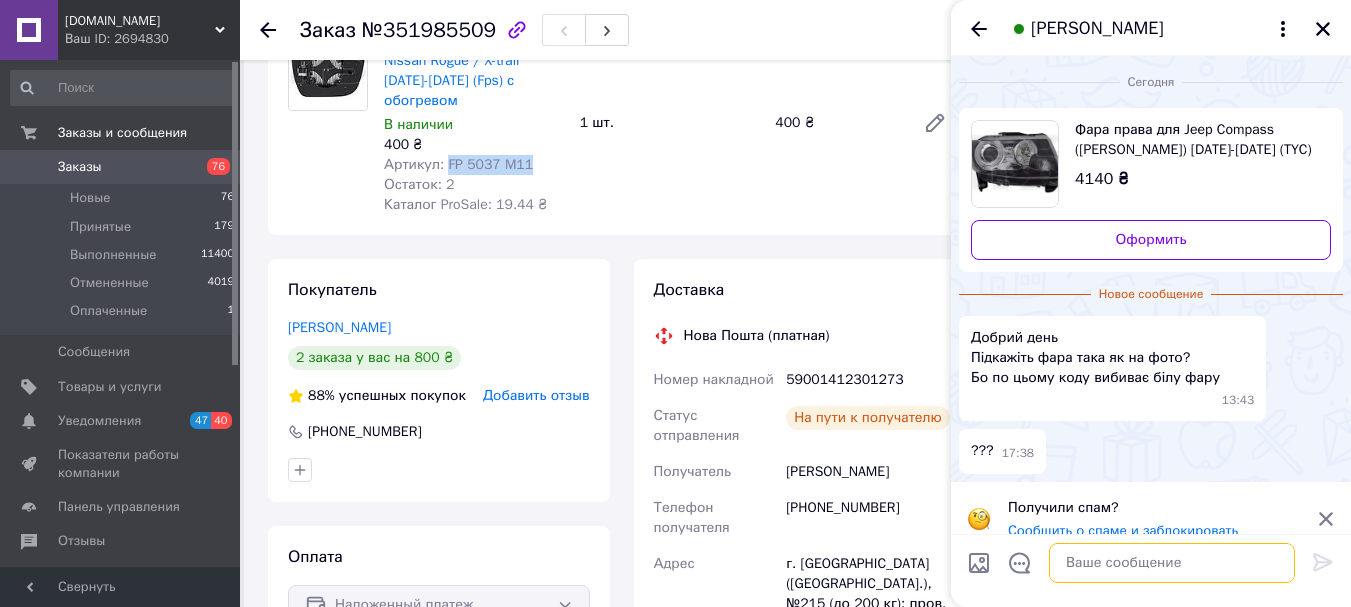 click at bounding box center [1172, 563] 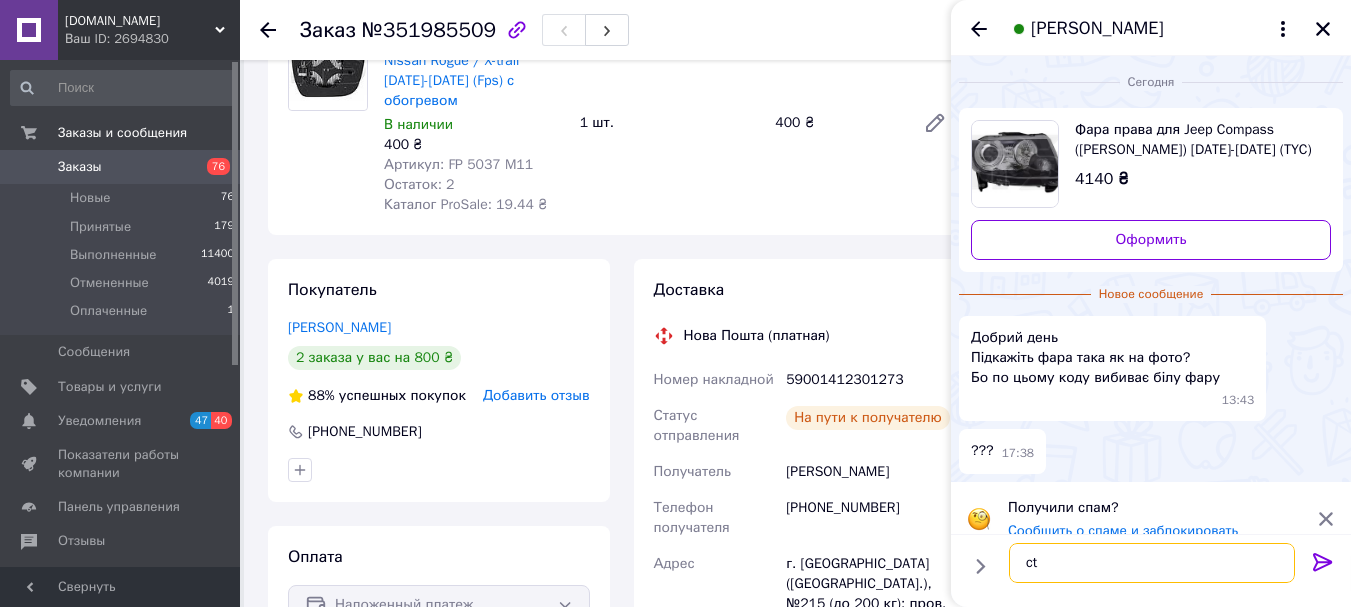 type on "c" 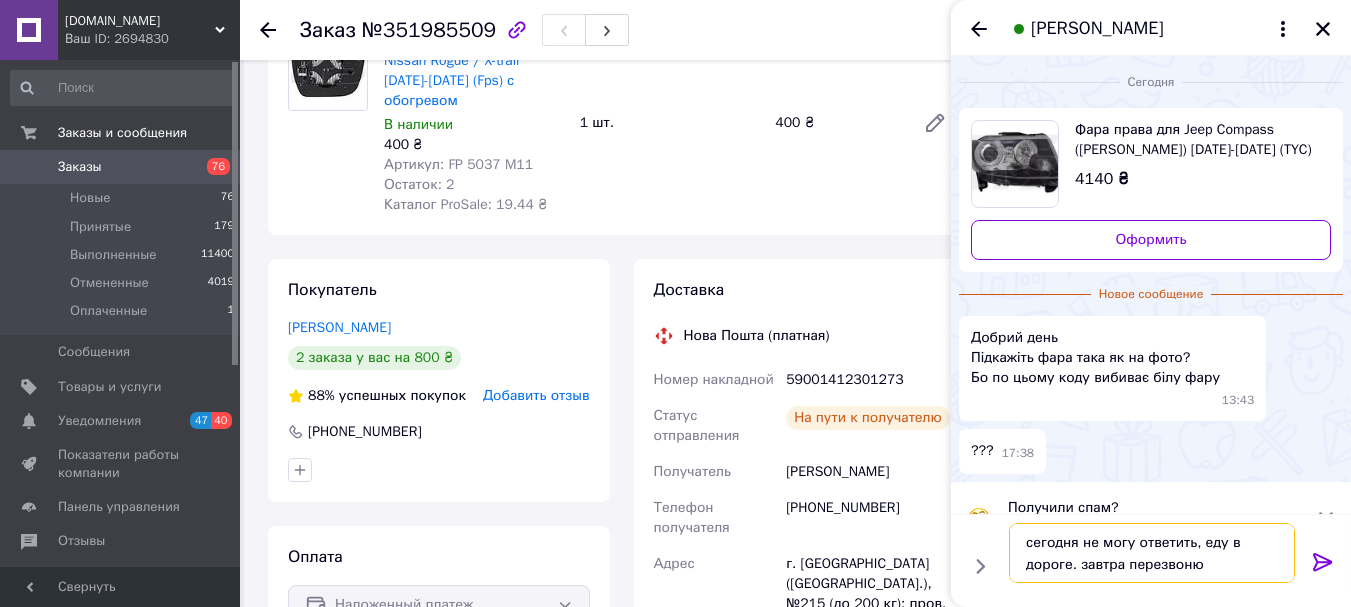 type on "сегодня не могу ответить, еду в дороге. завтра перезвоню" 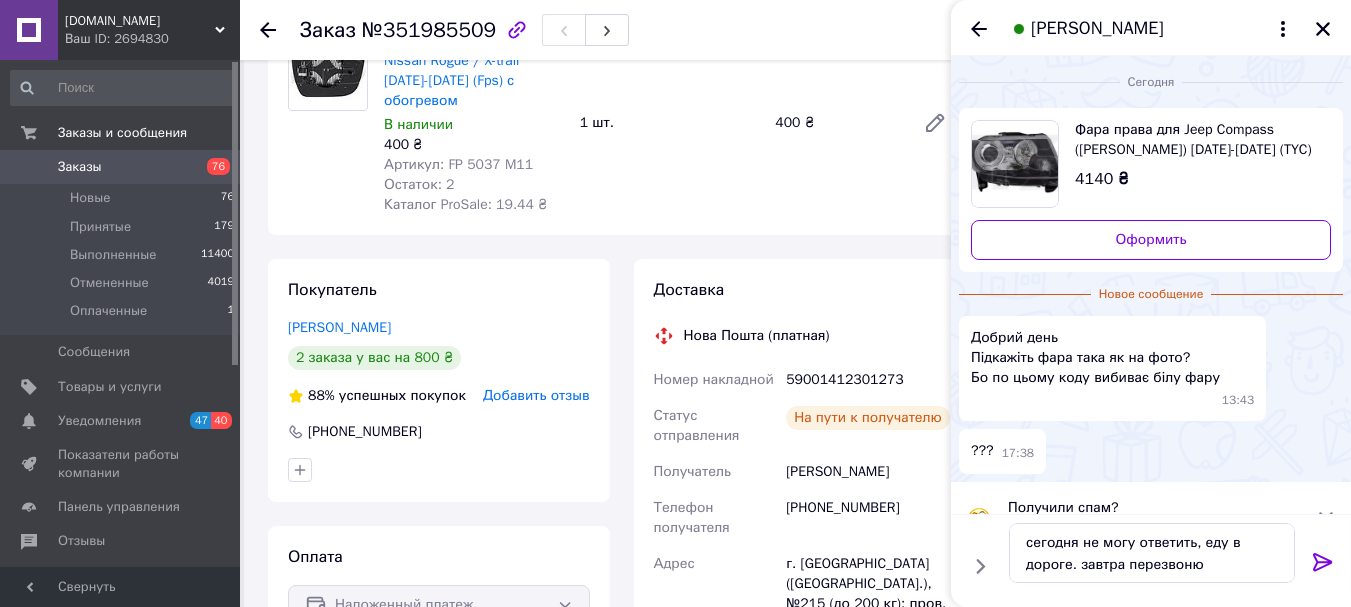 click 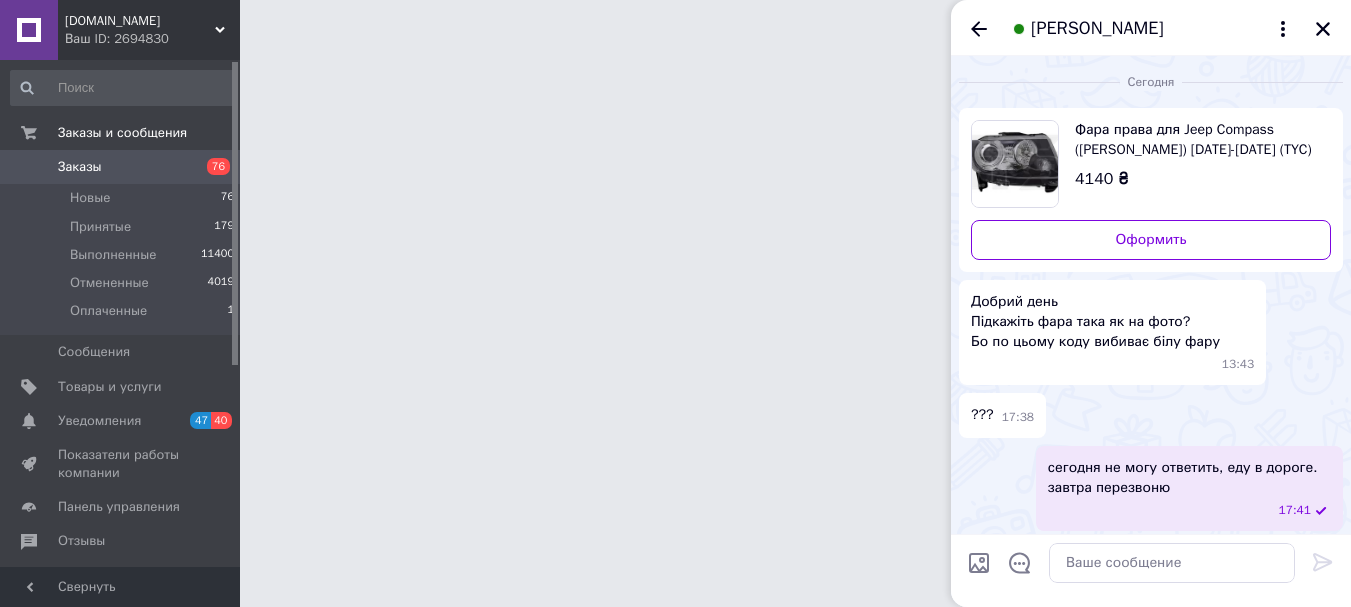 scroll, scrollTop: 0, scrollLeft: 0, axis: both 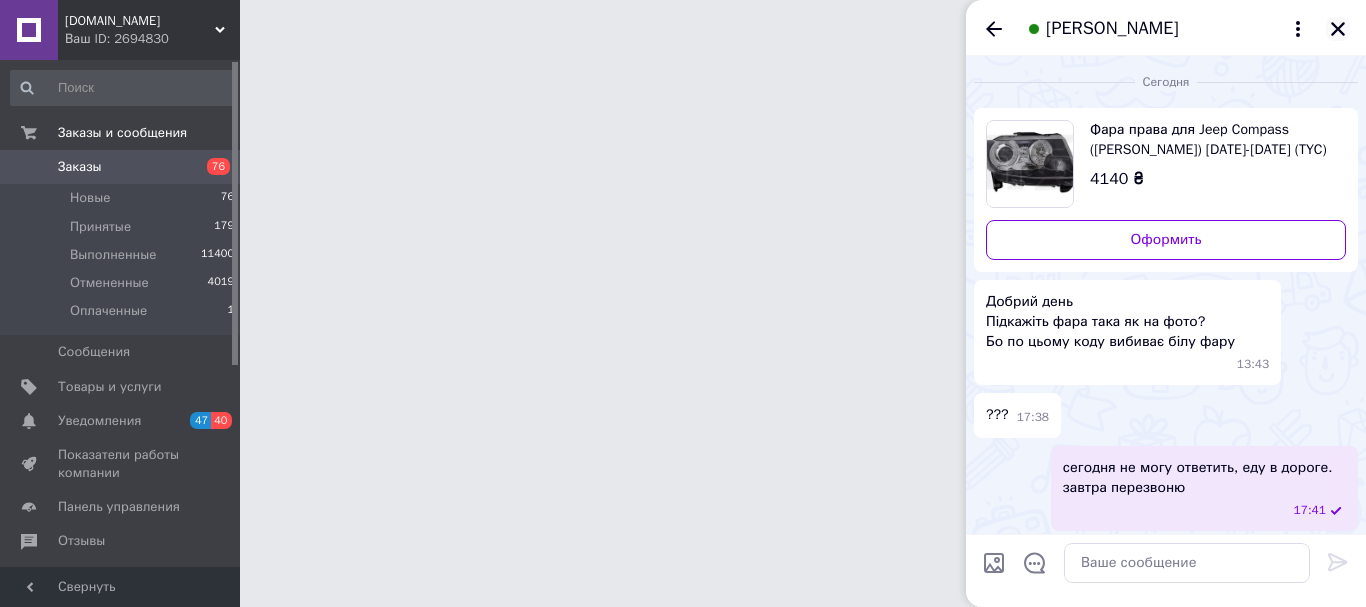 click 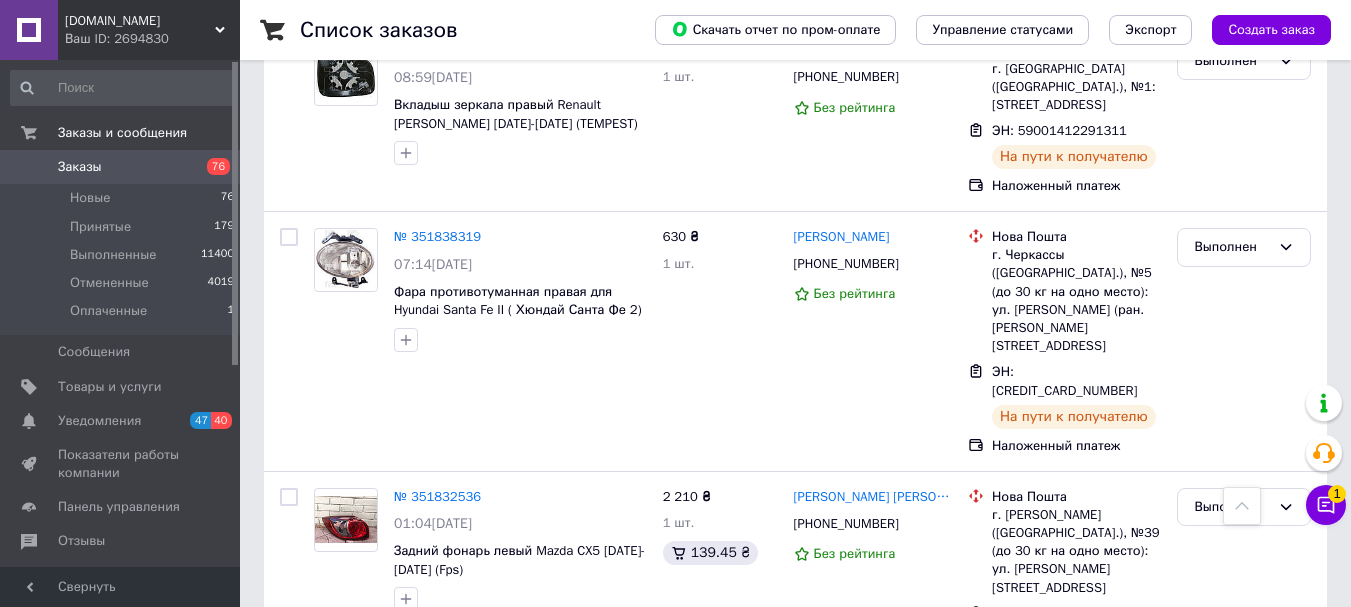scroll, scrollTop: 6500, scrollLeft: 0, axis: vertical 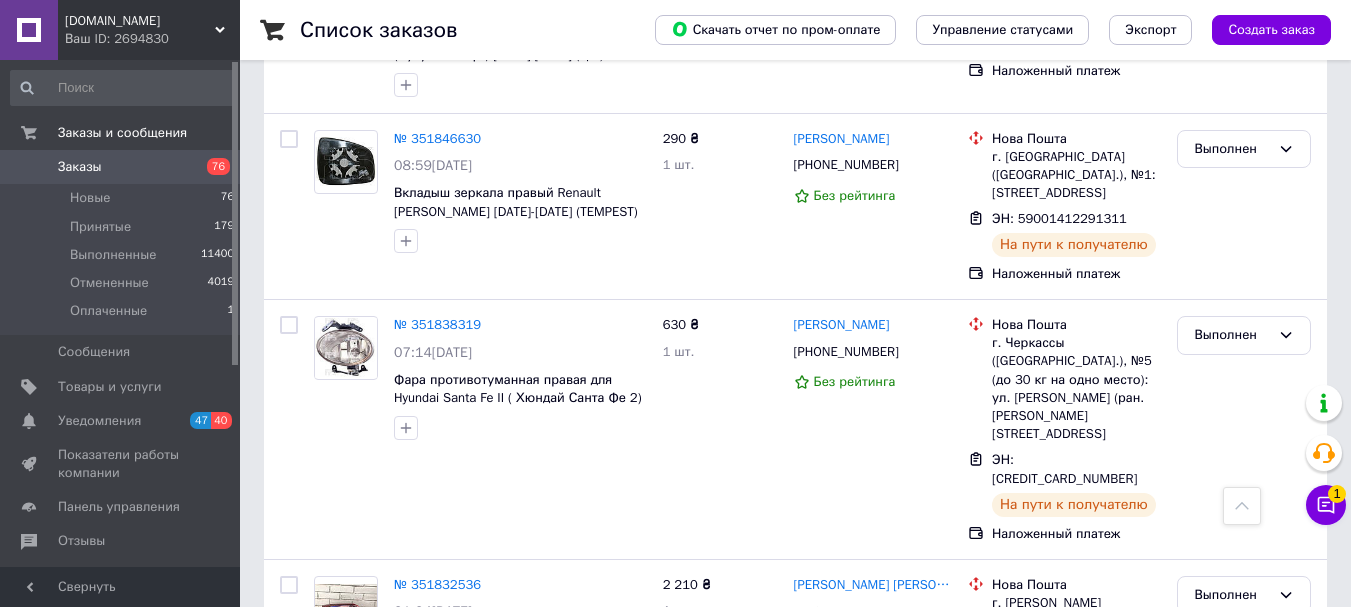 click on "№ 351812493" at bounding box center (437, 807) 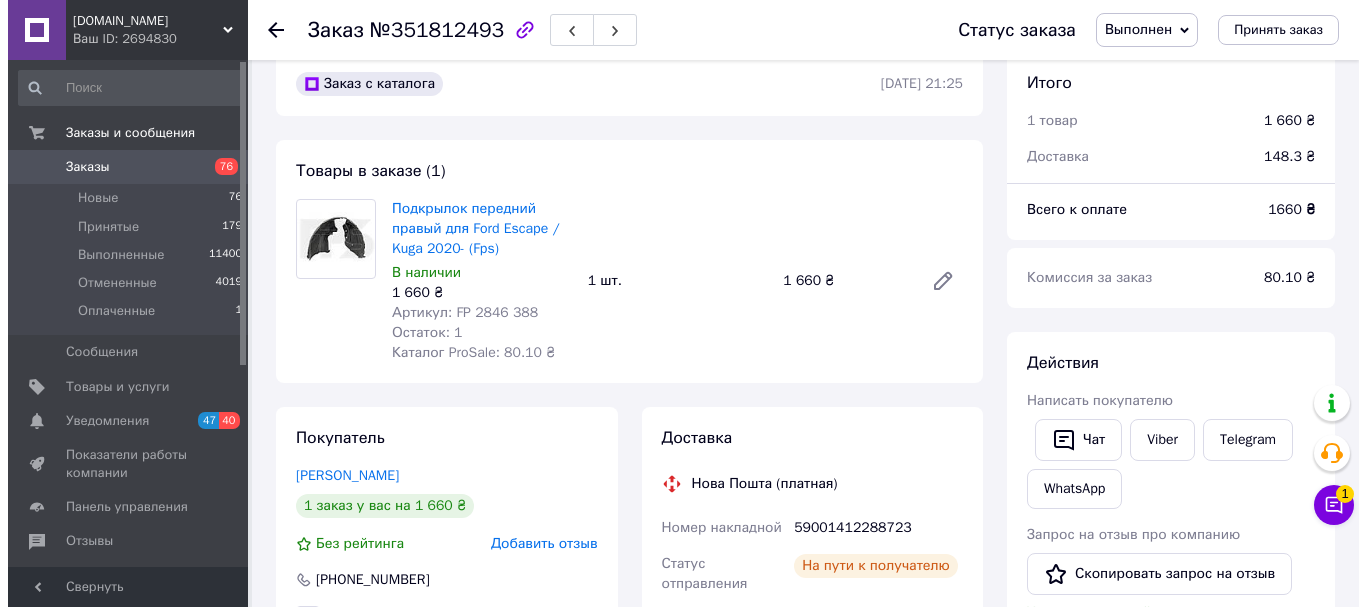 scroll, scrollTop: 0, scrollLeft: 0, axis: both 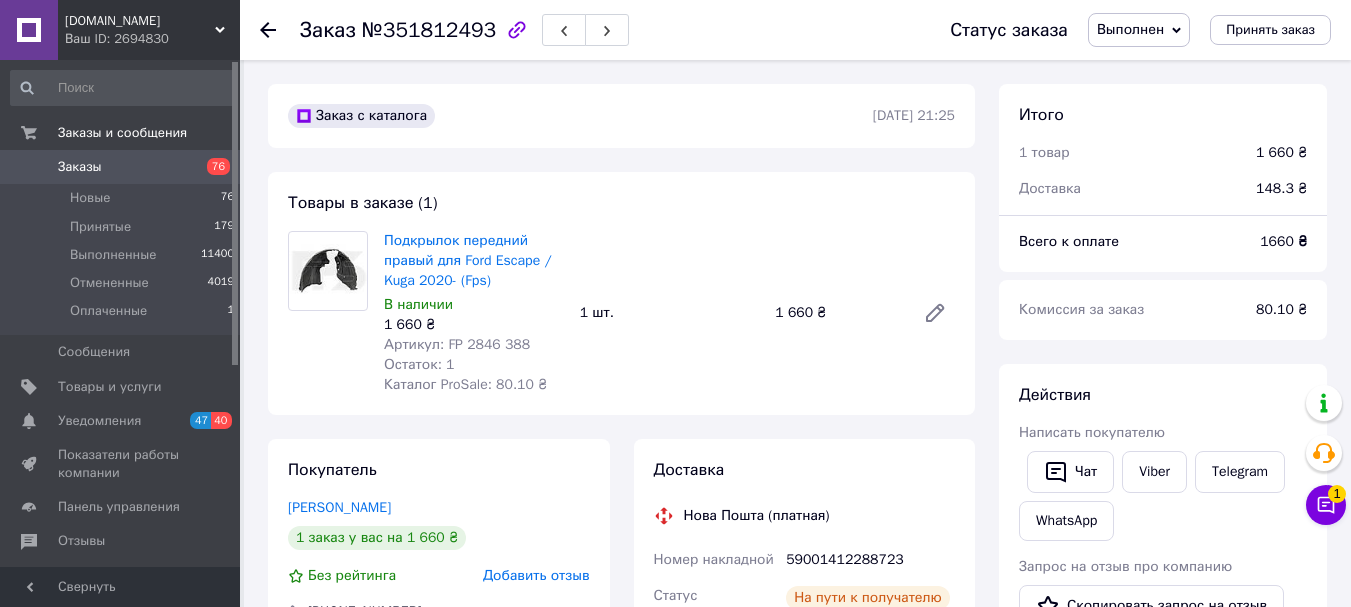 click 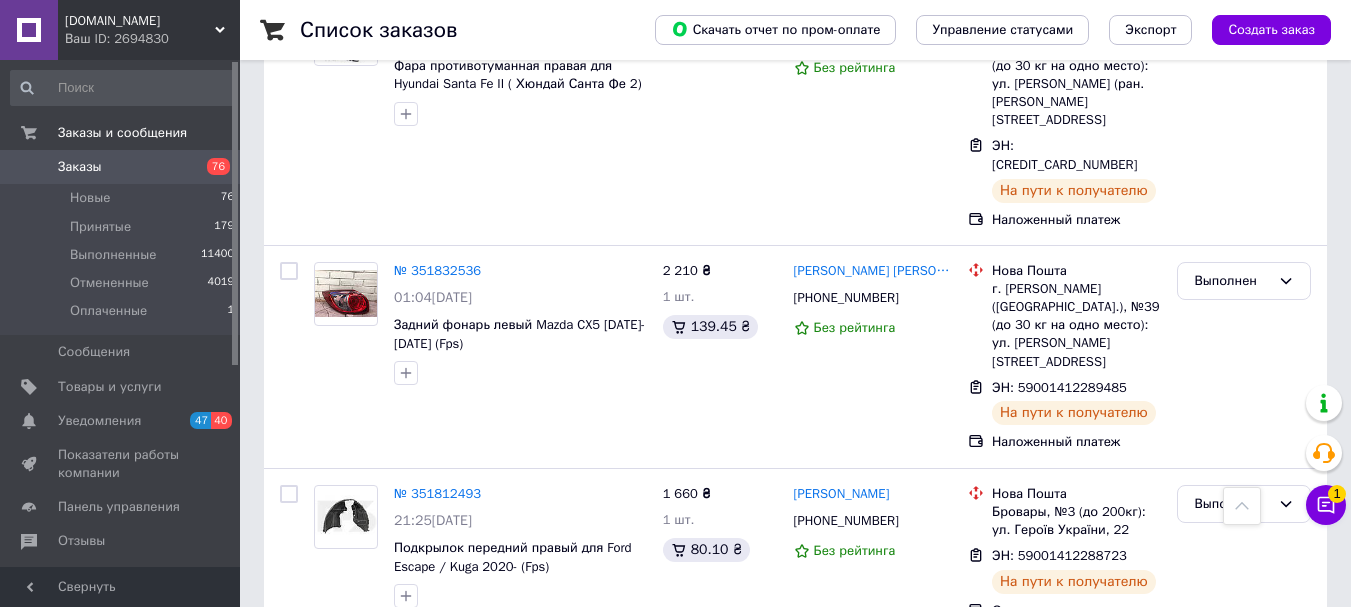 scroll, scrollTop: 6900, scrollLeft: 0, axis: vertical 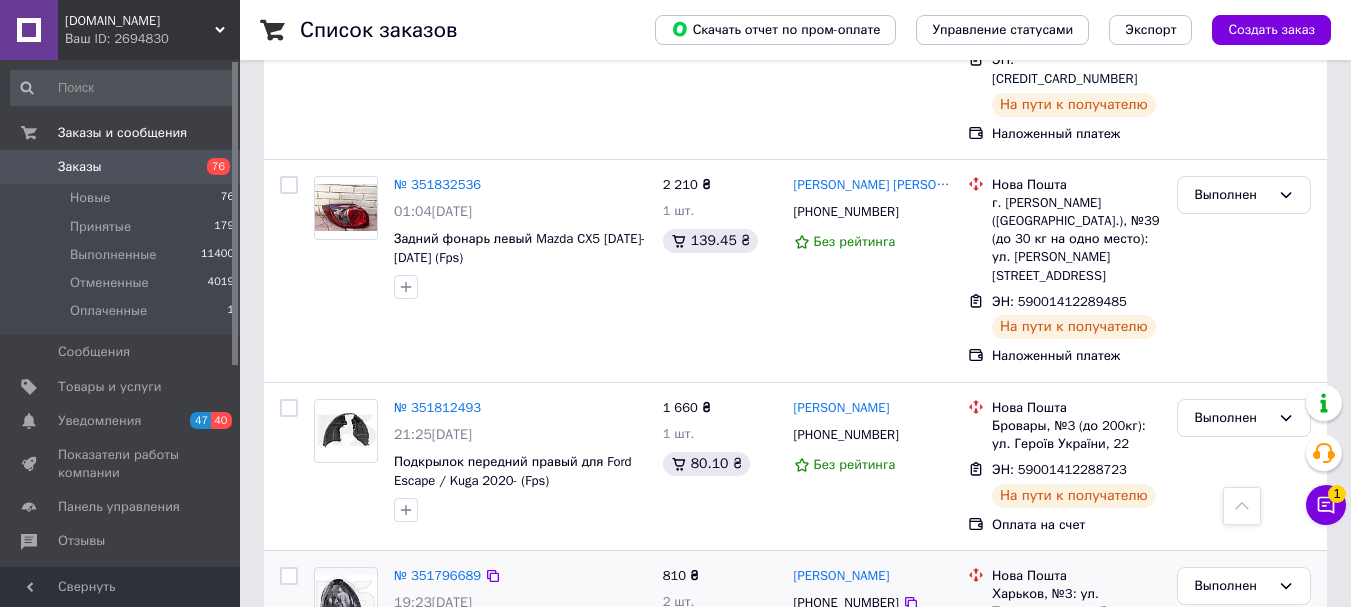 click 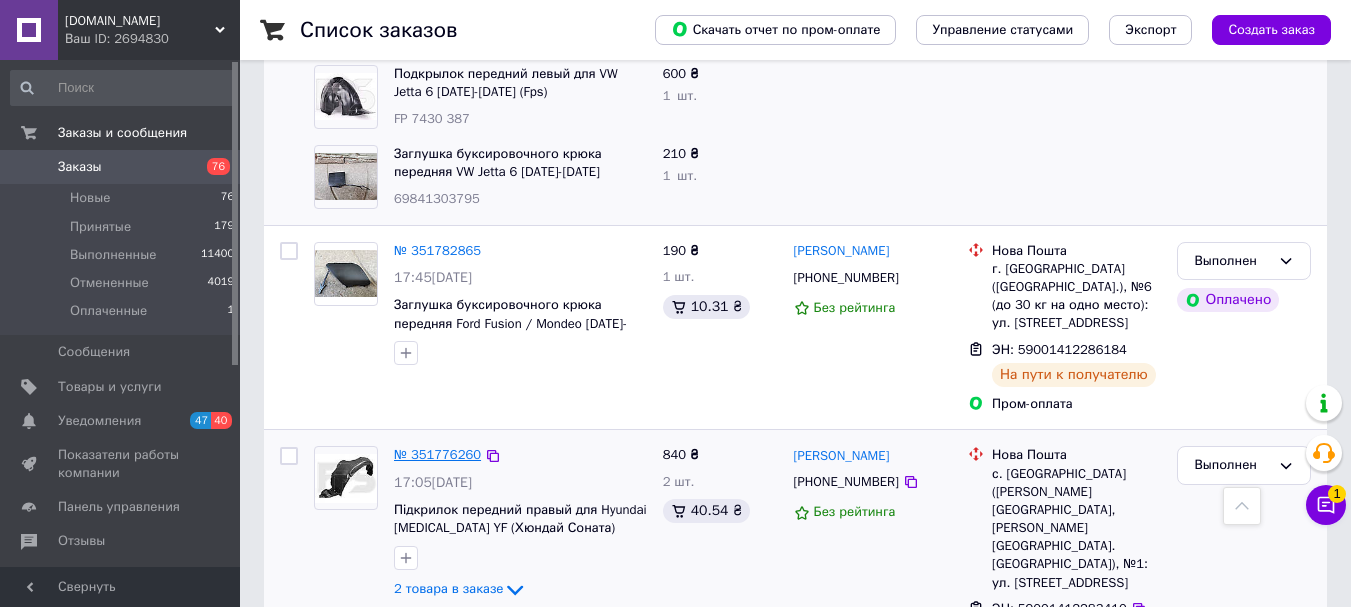 scroll, scrollTop: 7600, scrollLeft: 0, axis: vertical 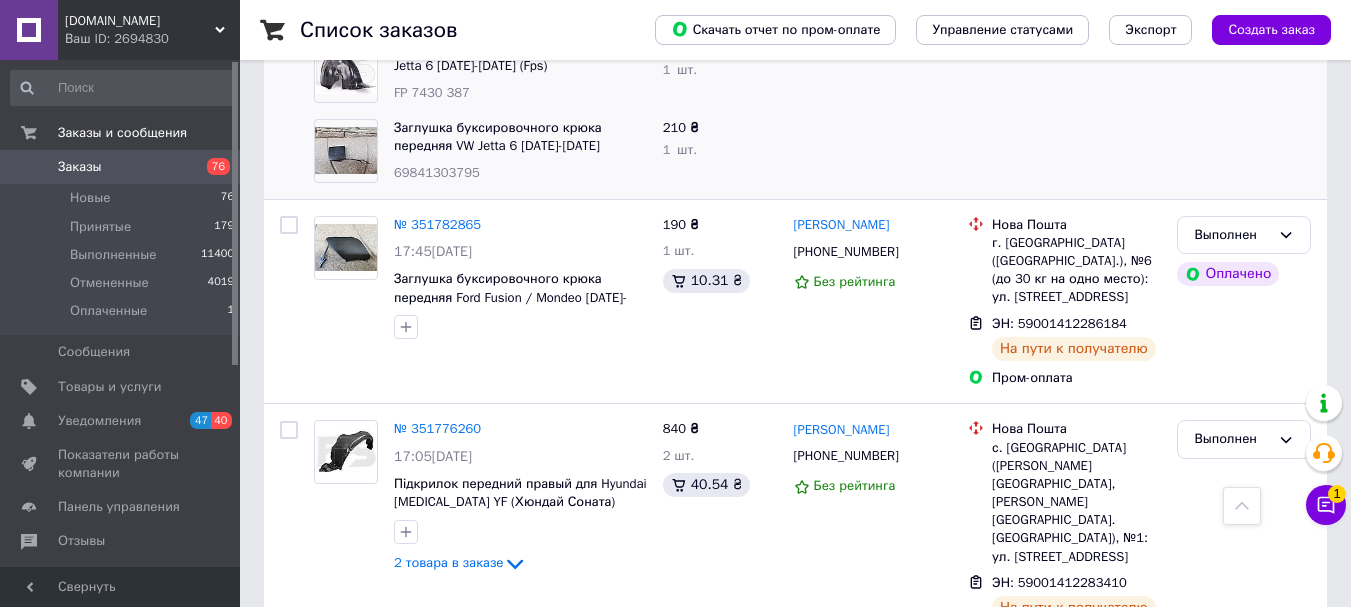 click 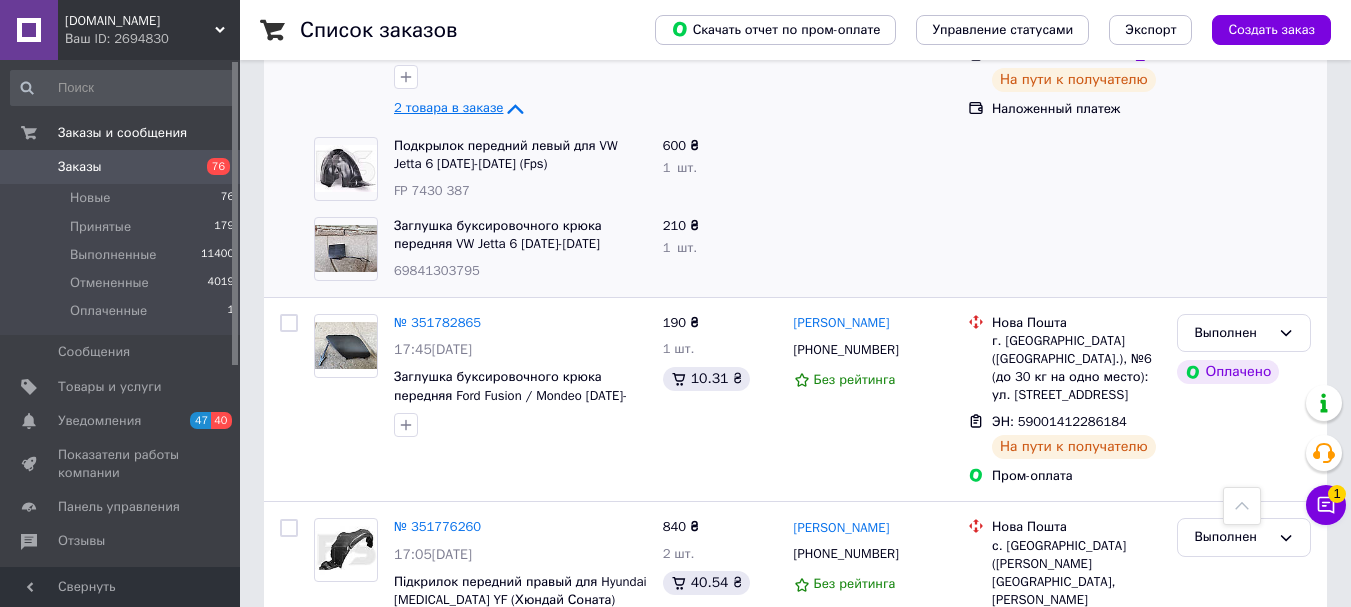 scroll, scrollTop: 7400, scrollLeft: 0, axis: vertical 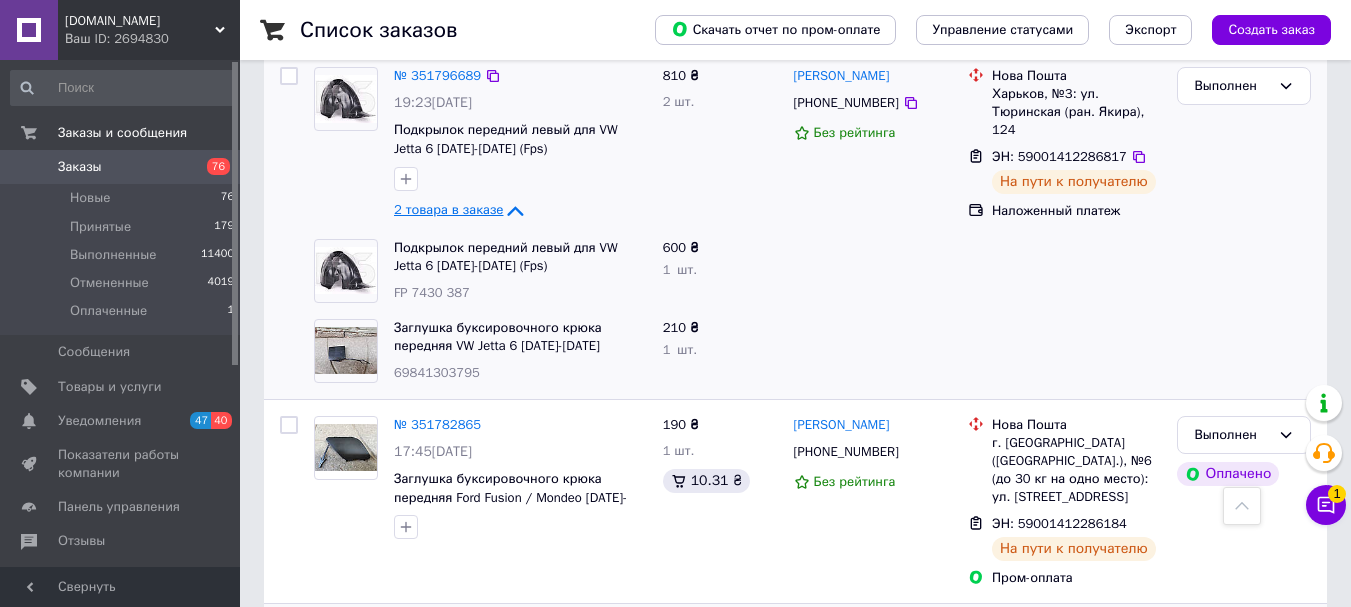 click 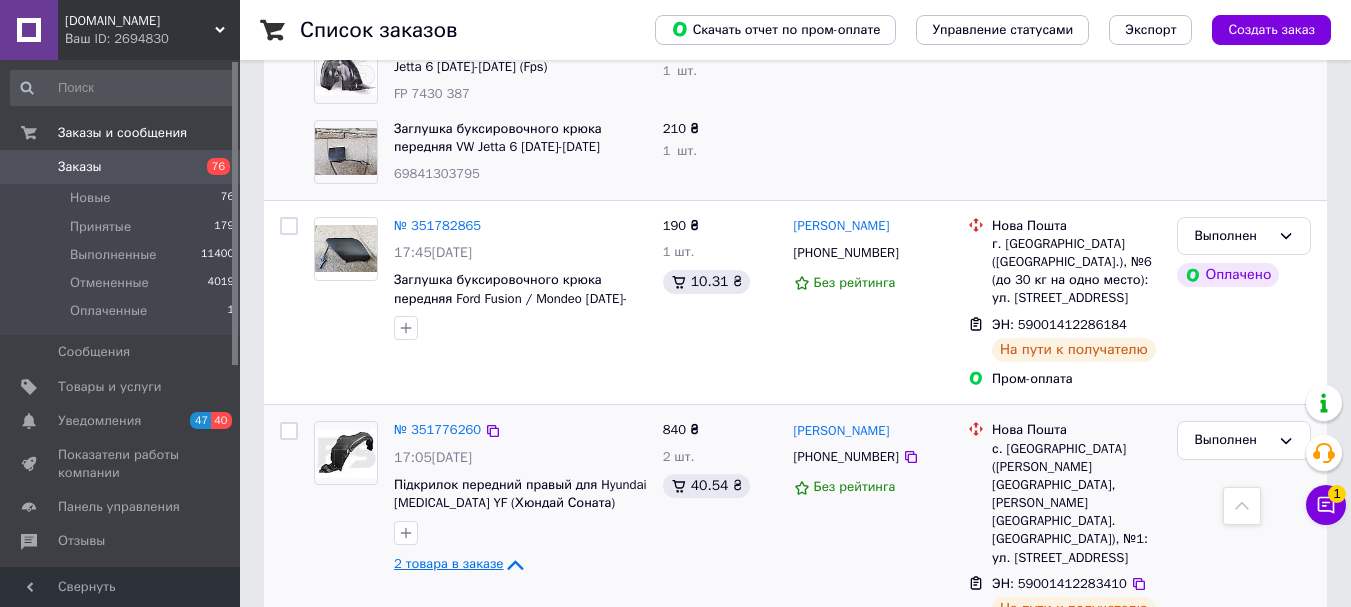 scroll, scrollTop: 7600, scrollLeft: 0, axis: vertical 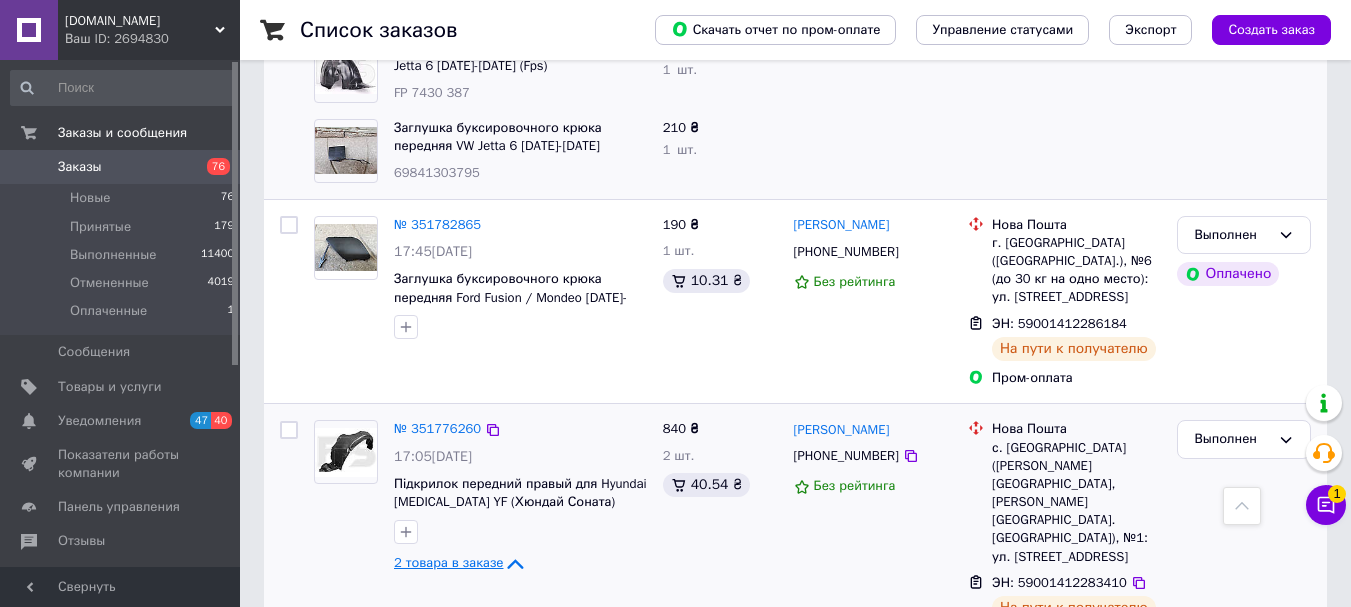 drag, startPoint x: 395, startPoint y: 285, endPoint x: 475, endPoint y: 288, distance: 80.05623 